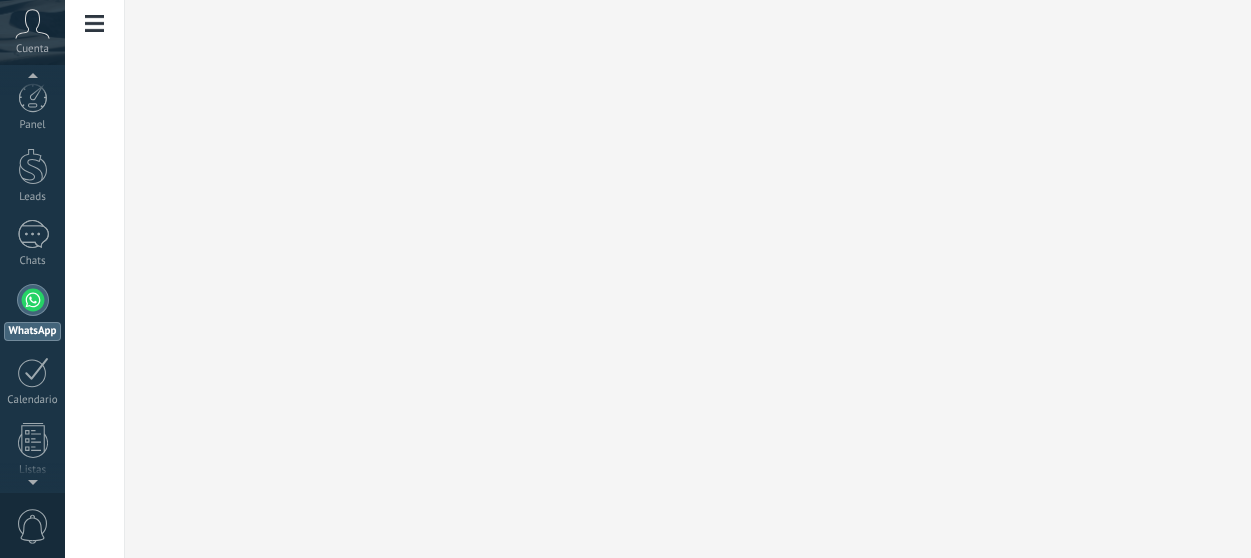 scroll, scrollTop: 0, scrollLeft: 0, axis: both 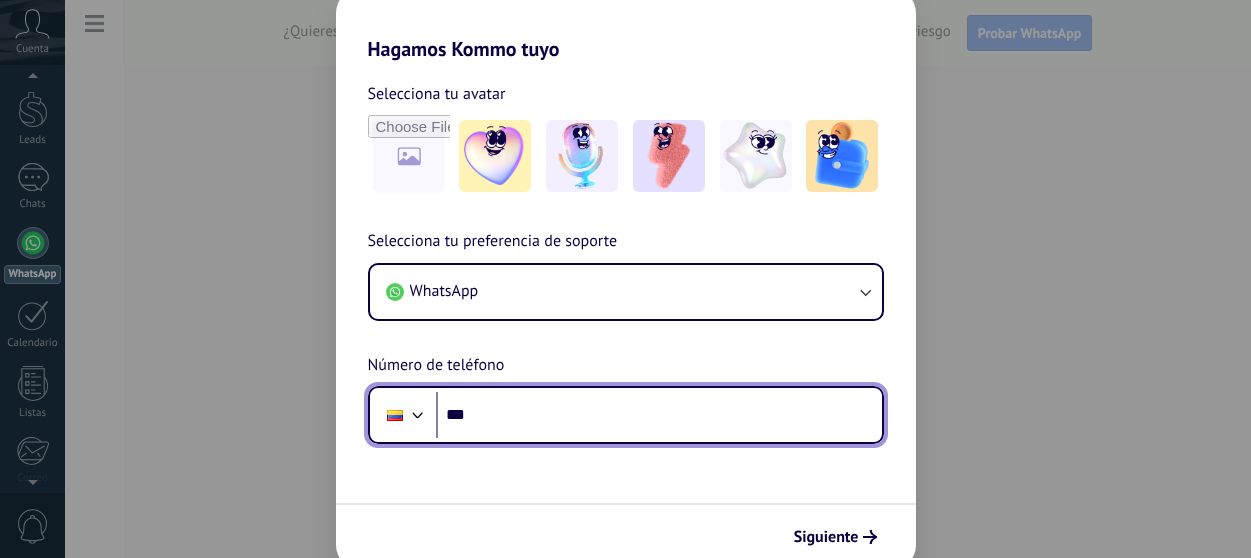 click on "***" at bounding box center [659, 415] 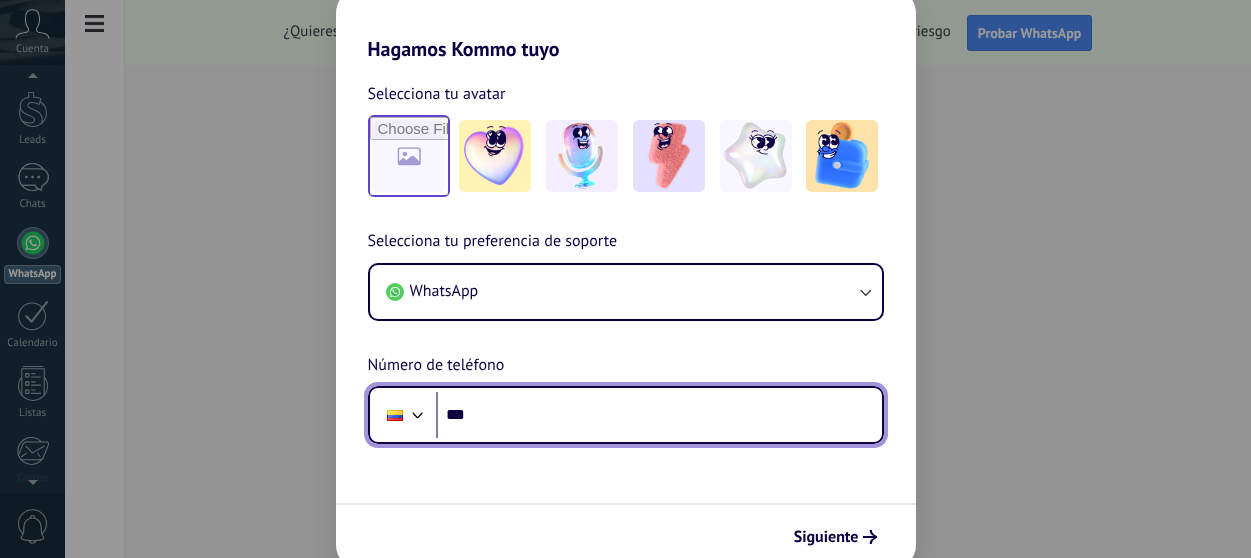 scroll, scrollTop: 0, scrollLeft: 0, axis: both 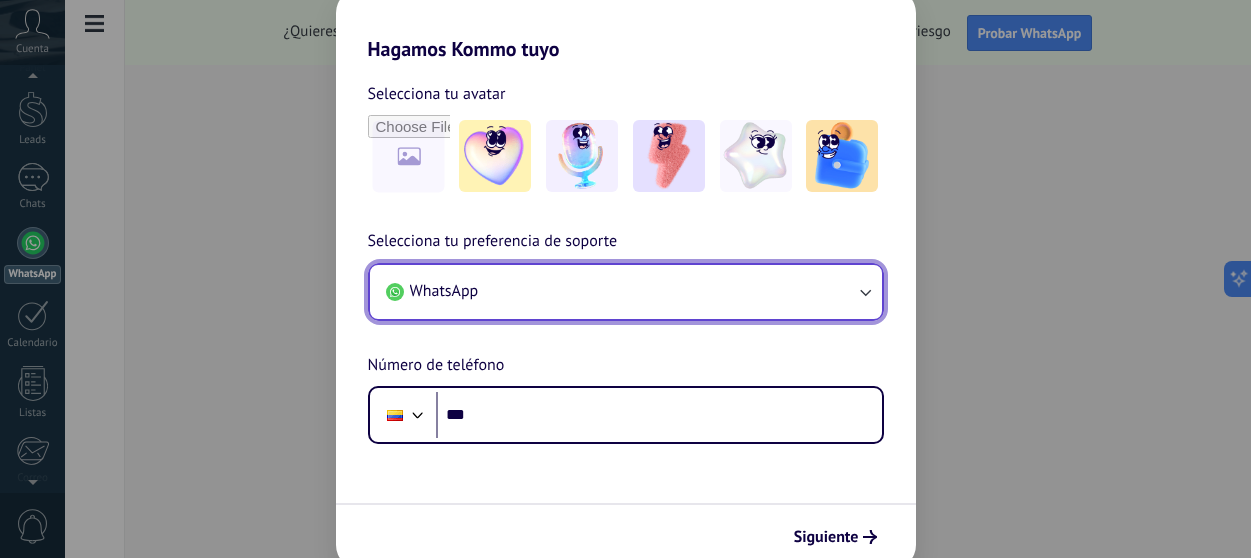 click on "WhatsApp" at bounding box center (626, 292) 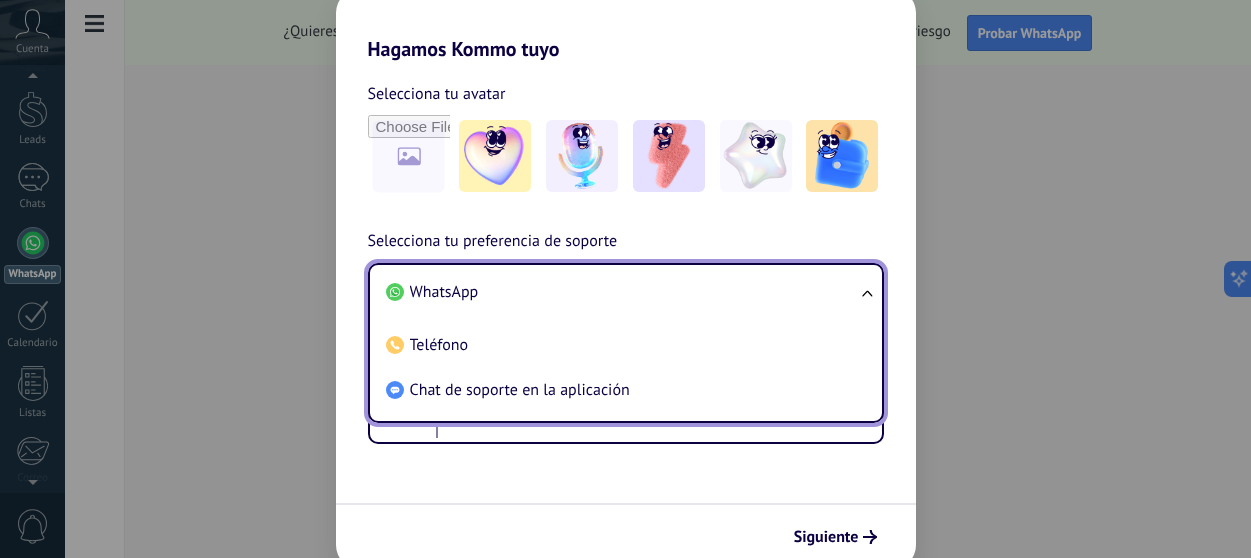 click on "WhatsApp" at bounding box center (622, 292) 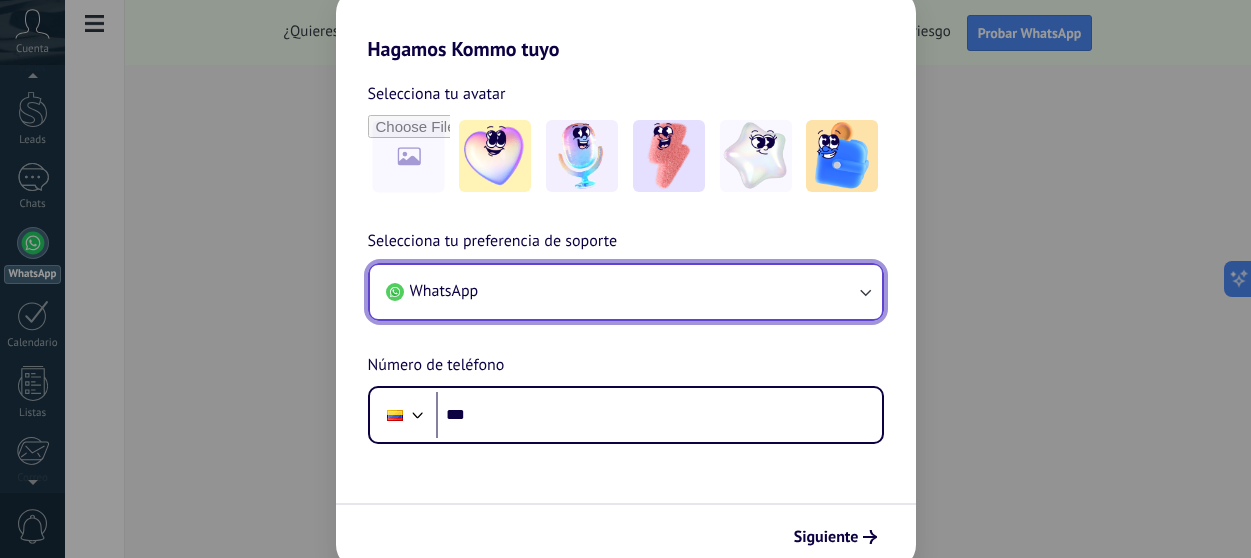 click on "WhatsApp" at bounding box center (626, 292) 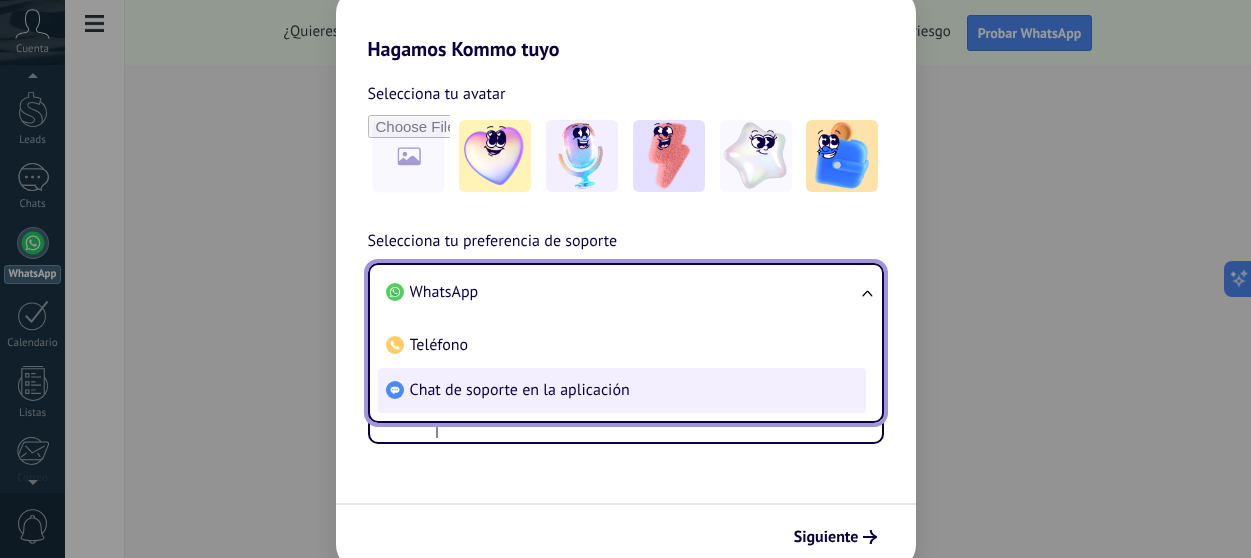 click on "Chat de soporte en la aplicación" at bounding box center [444, 292] 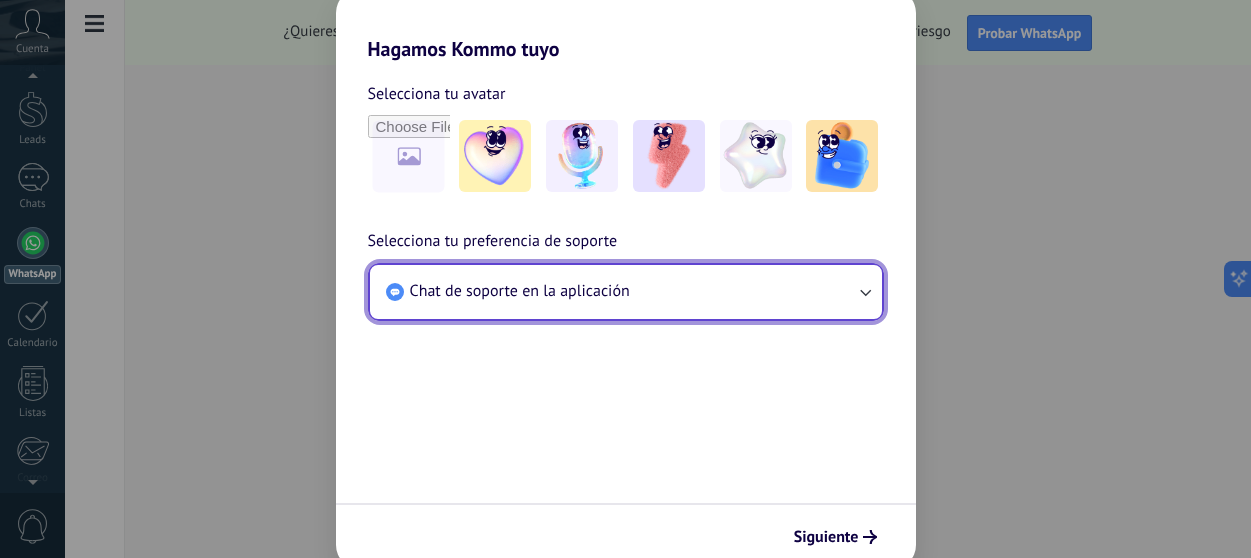 scroll, scrollTop: 0, scrollLeft: 0, axis: both 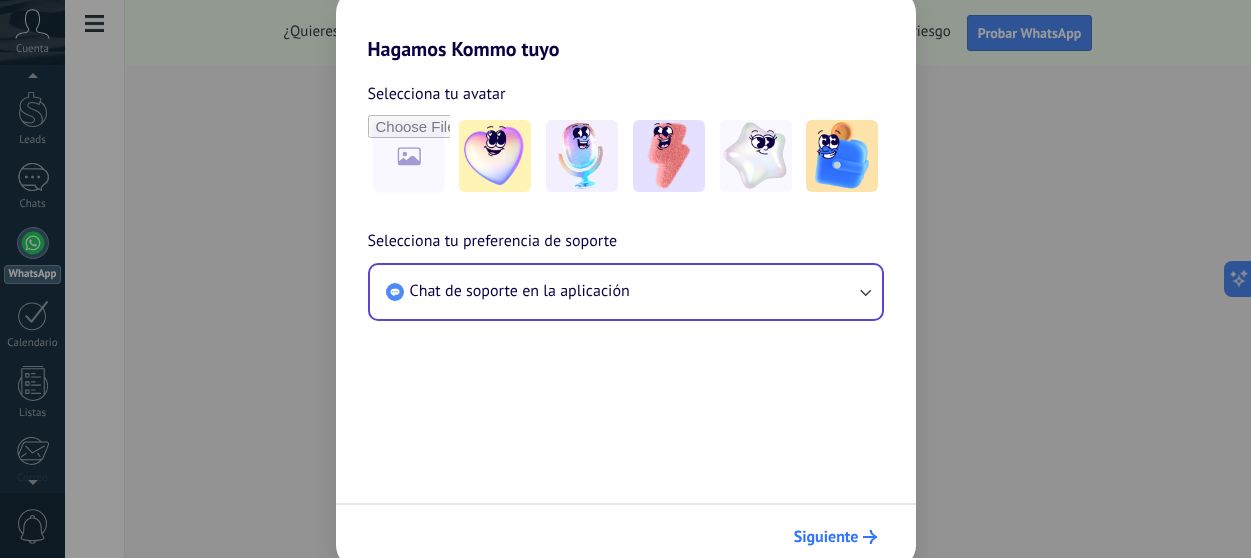 click on "Siguiente" at bounding box center (826, 537) 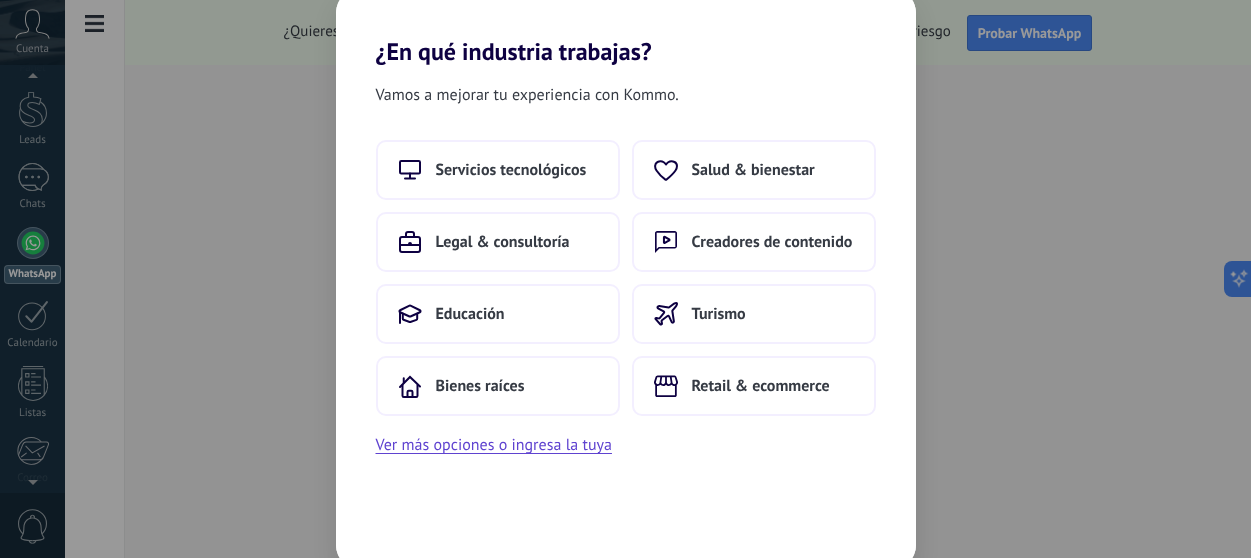 scroll, scrollTop: 0, scrollLeft: 0, axis: both 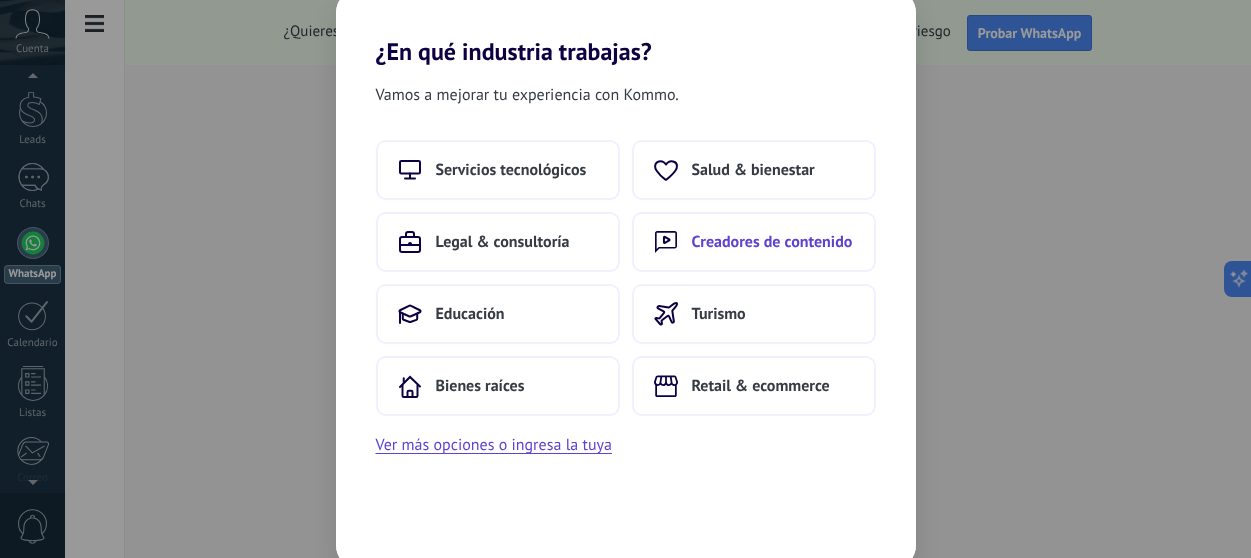 click on "Creadores de contenido" at bounding box center (511, 170) 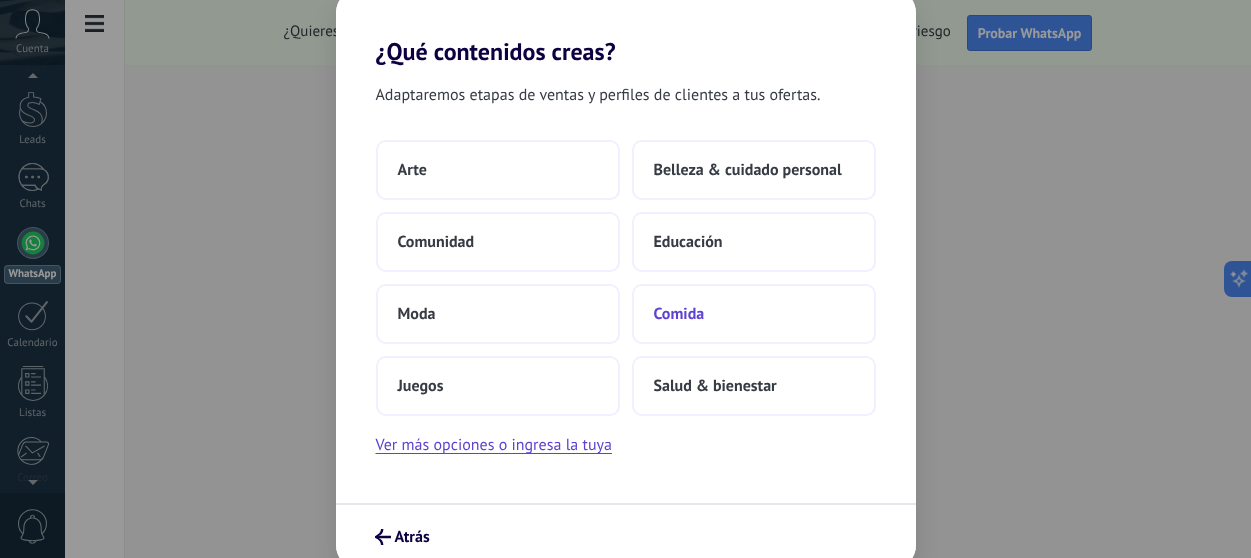 click on "Comida" at bounding box center [412, 170] 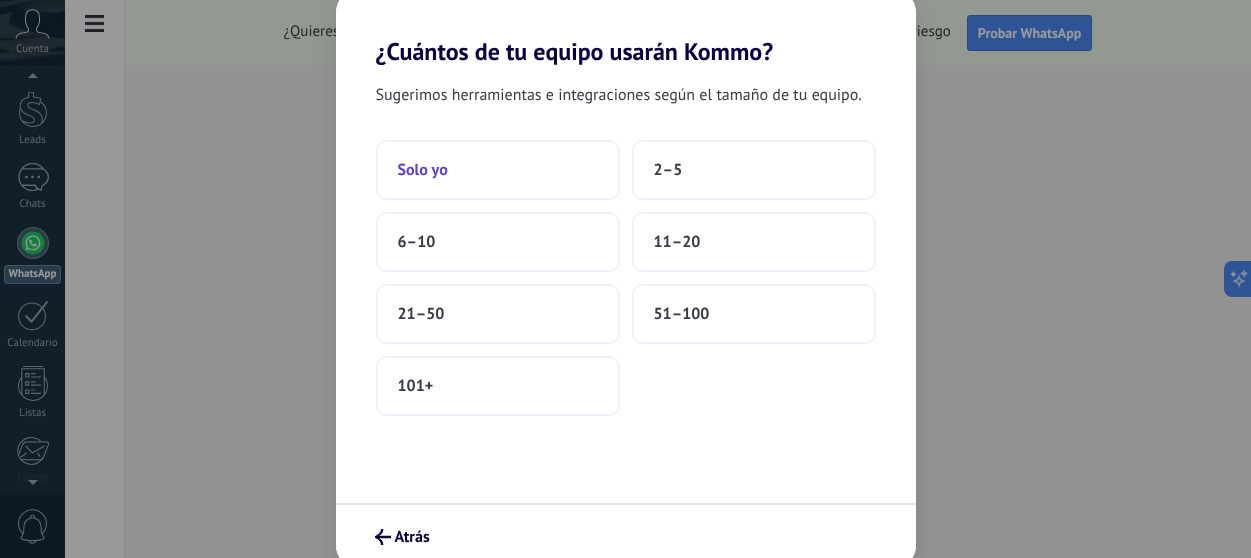click on "Solo yo" at bounding box center [498, 170] 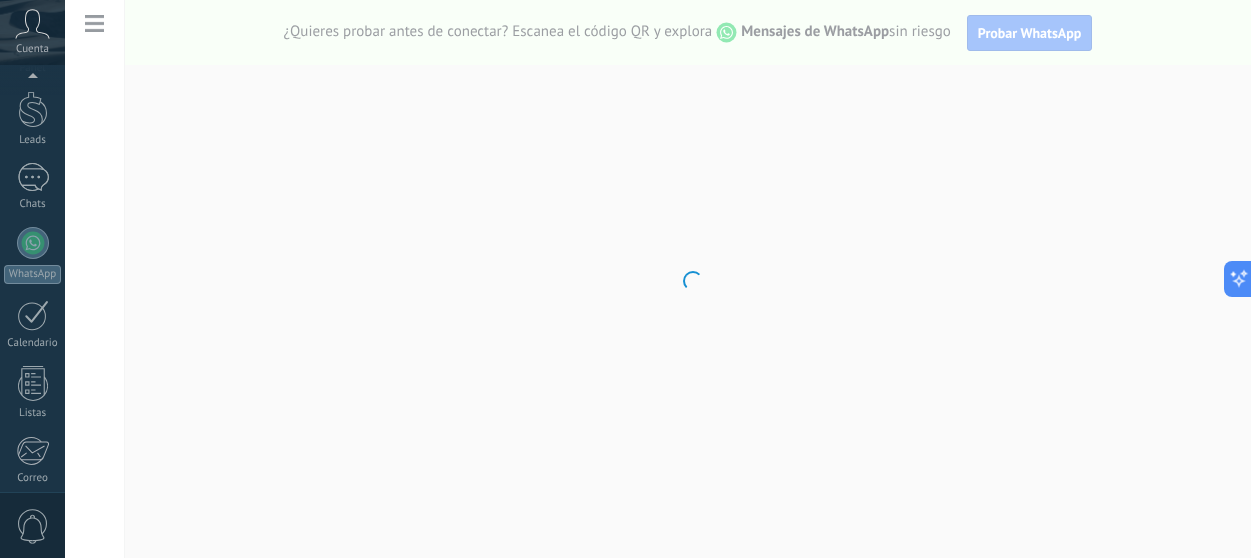 scroll, scrollTop: 274, scrollLeft: 0, axis: vertical 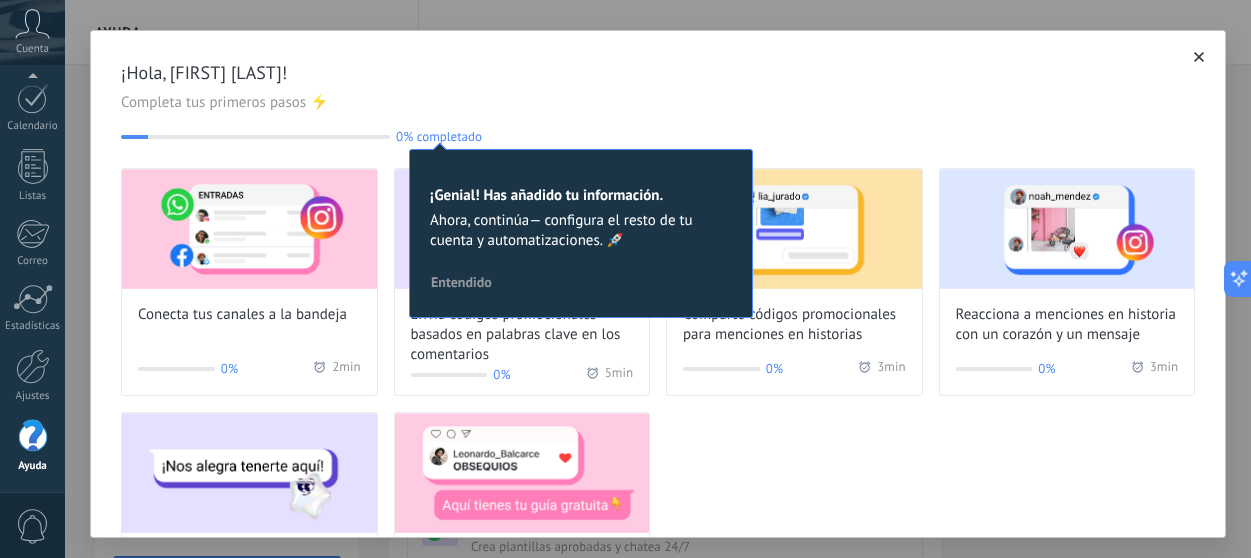 click on "¡Hola, [FIRST] [LAST]!" at bounding box center (658, 73) 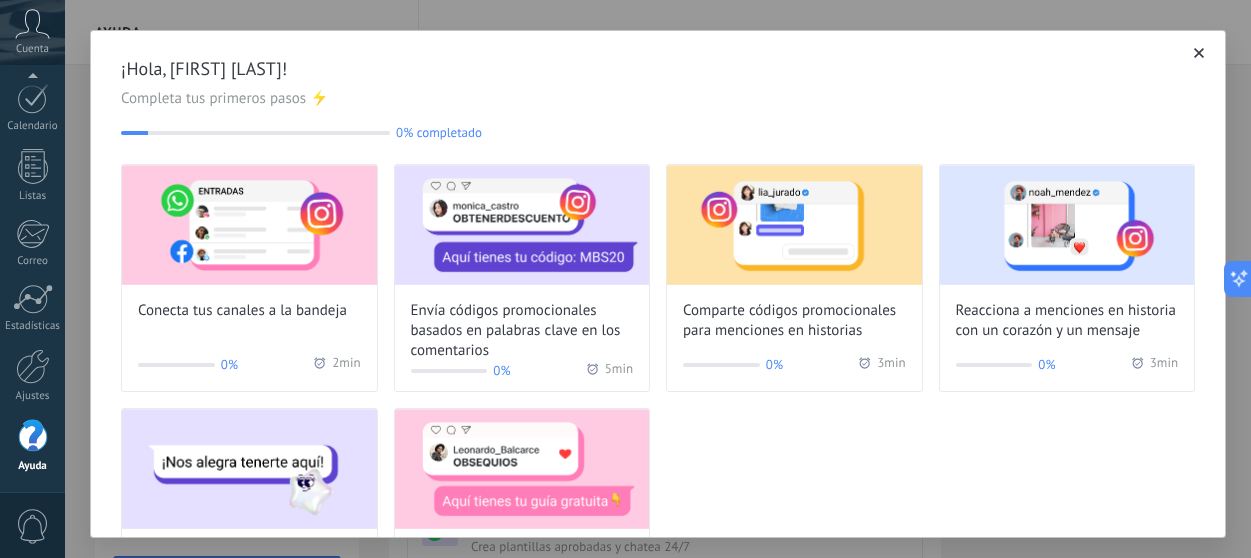 scroll, scrollTop: 0, scrollLeft: 0, axis: both 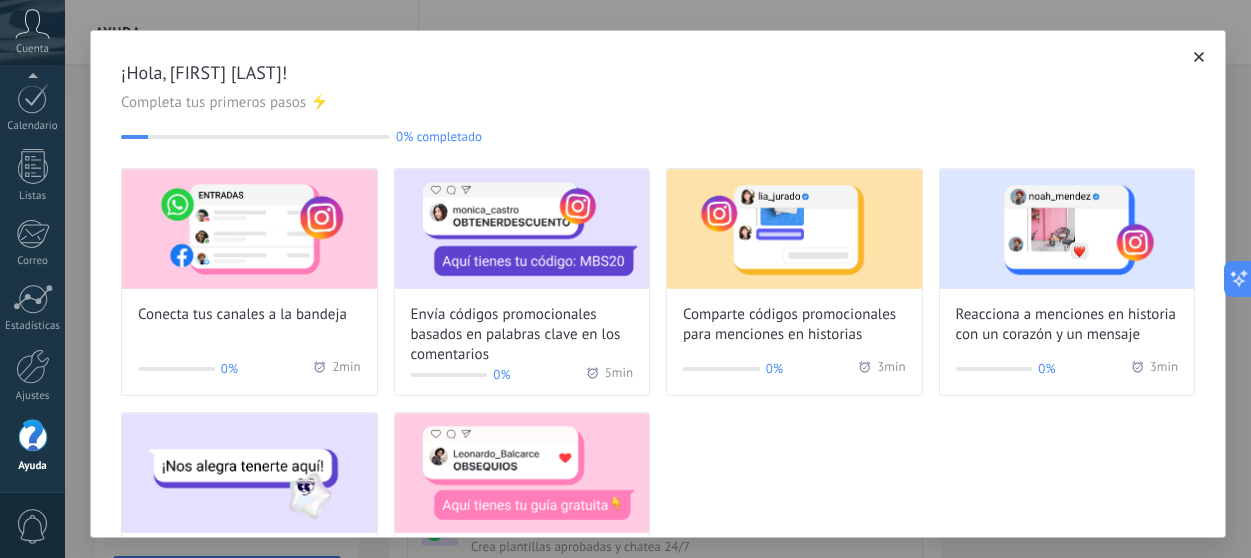 click at bounding box center (1199, 57) 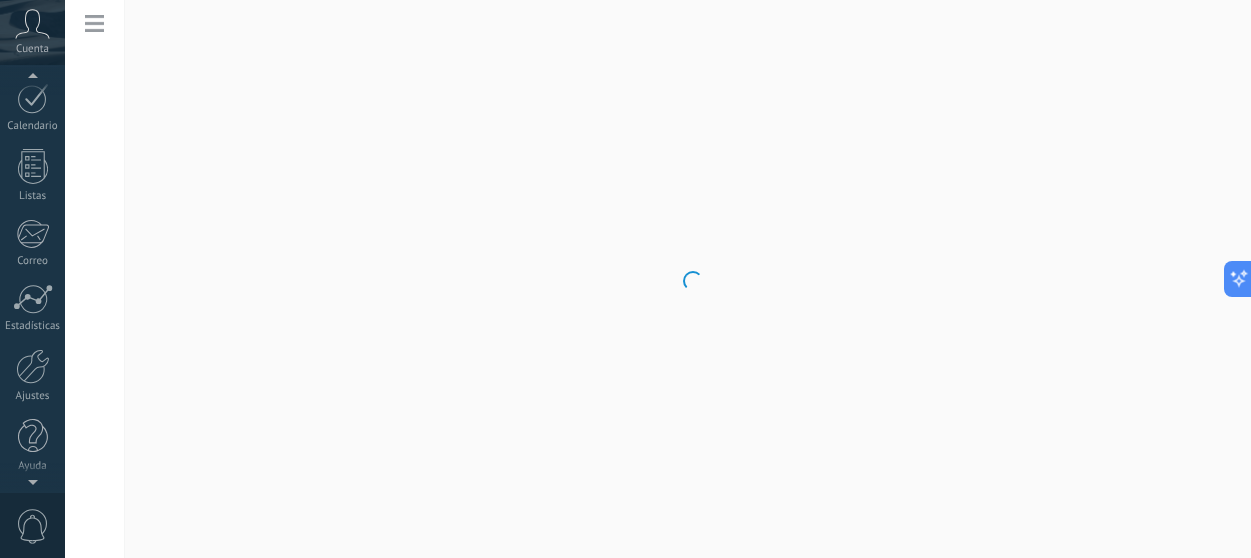 scroll, scrollTop: 57, scrollLeft: 0, axis: vertical 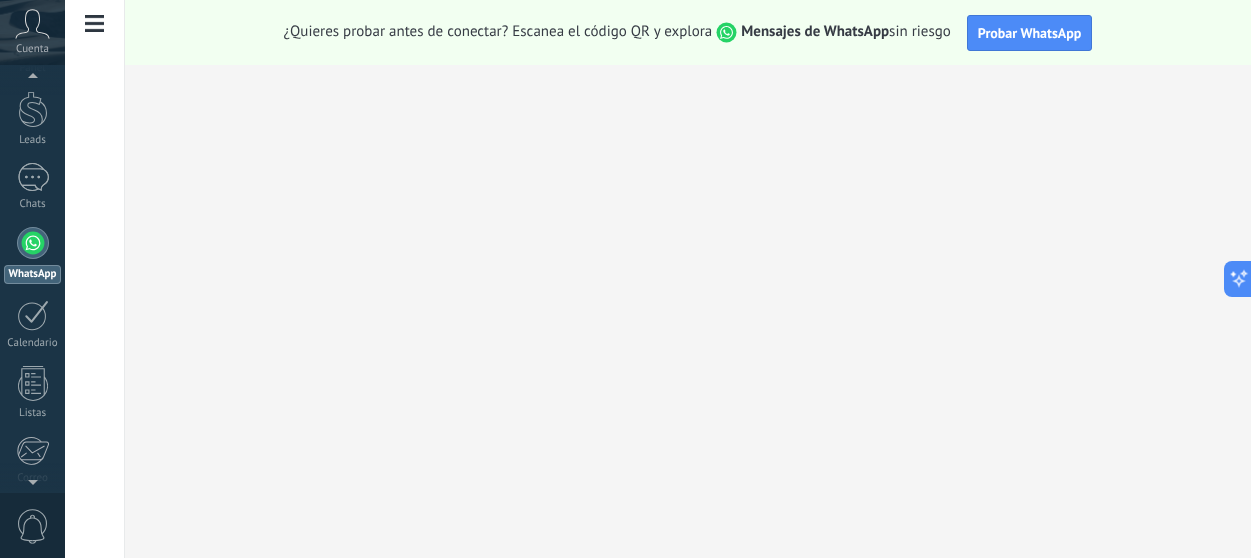 click on "Cuenta" at bounding box center (32, 49) 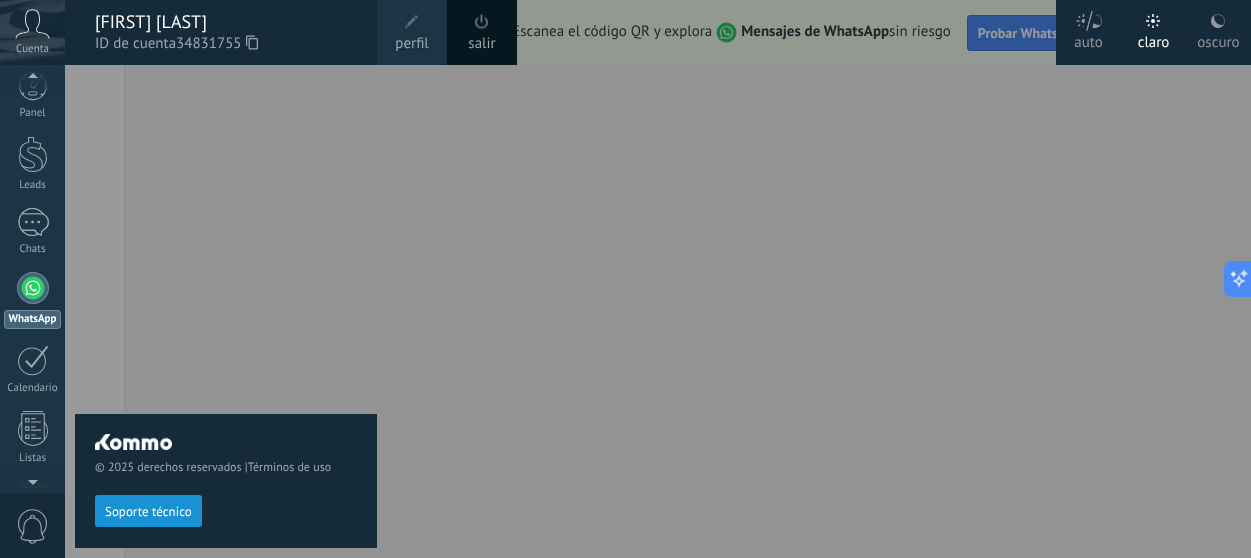 scroll, scrollTop: 0, scrollLeft: 0, axis: both 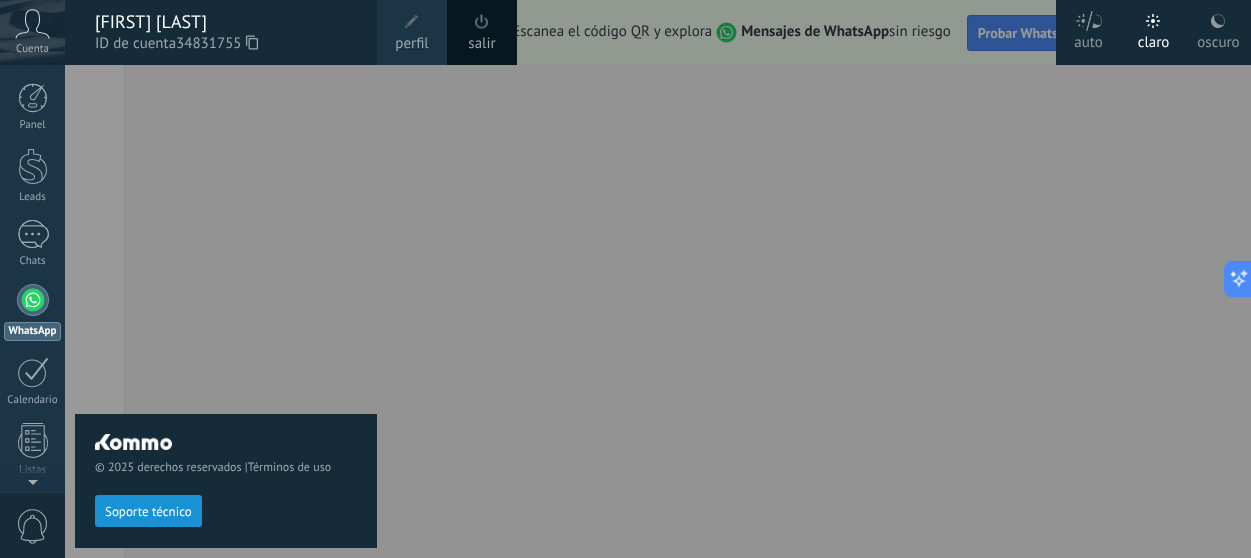 click at bounding box center [33, 98] 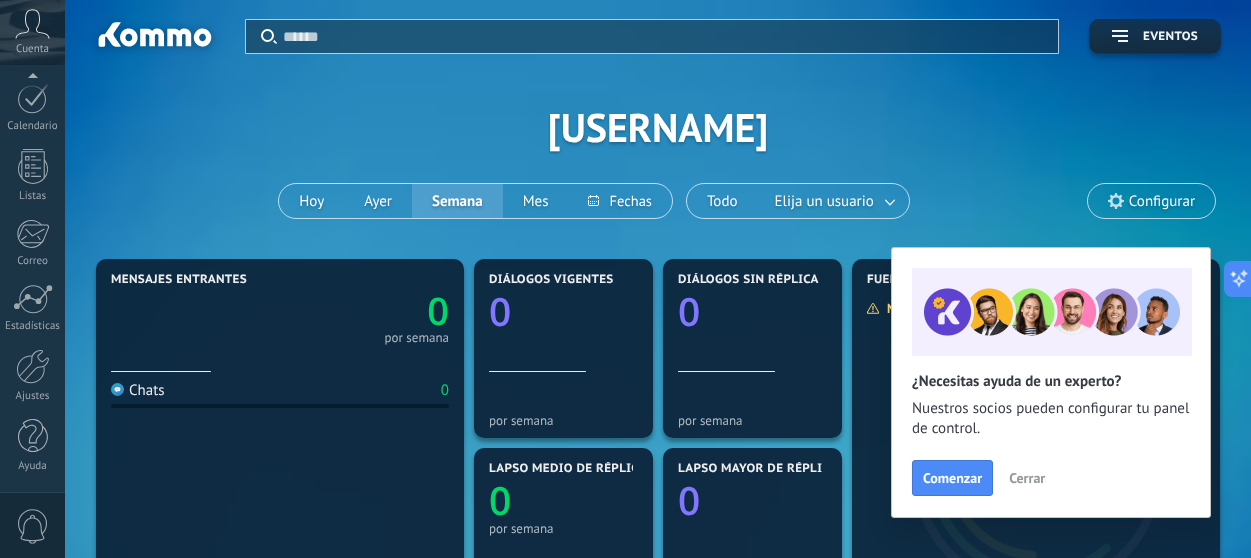 scroll, scrollTop: 0, scrollLeft: 0, axis: both 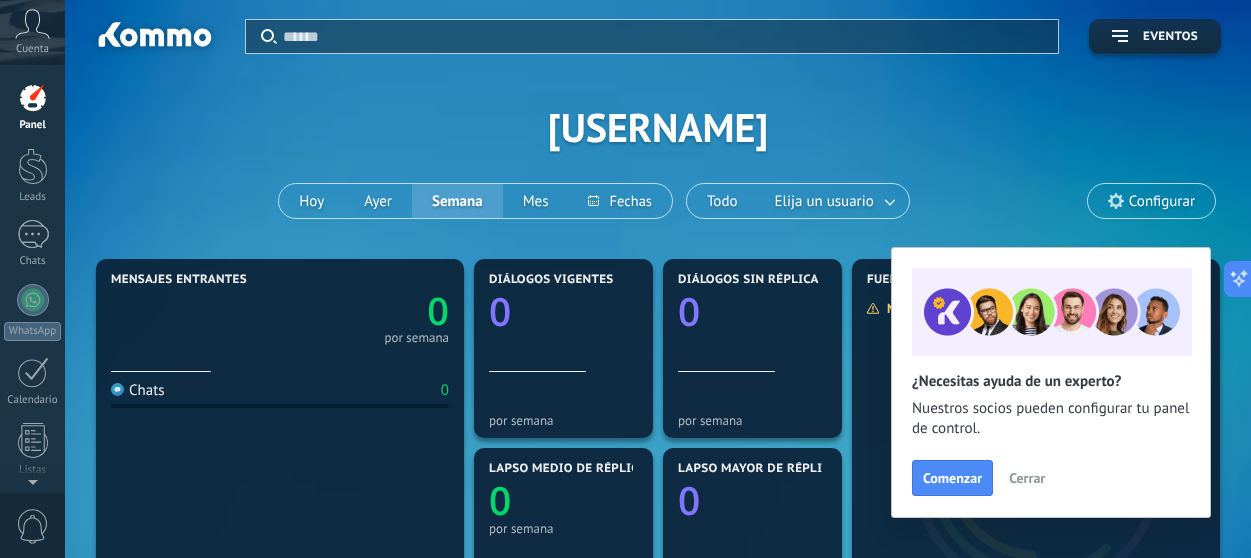 click on "Cerrar" at bounding box center [1027, 478] 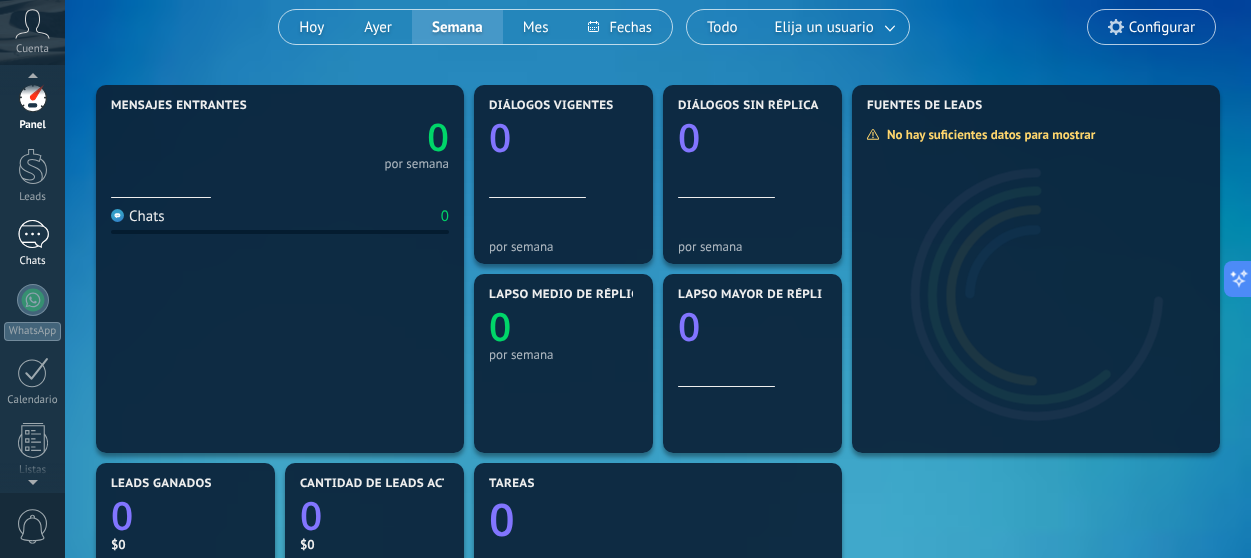scroll, scrollTop: 177, scrollLeft: 0, axis: vertical 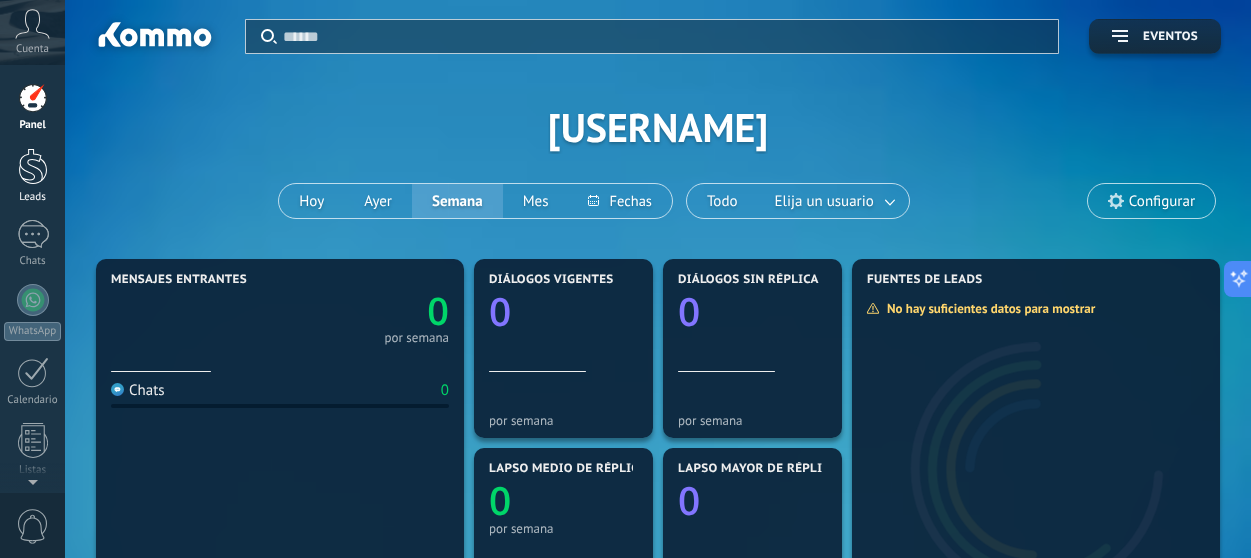 click at bounding box center (33, 166) 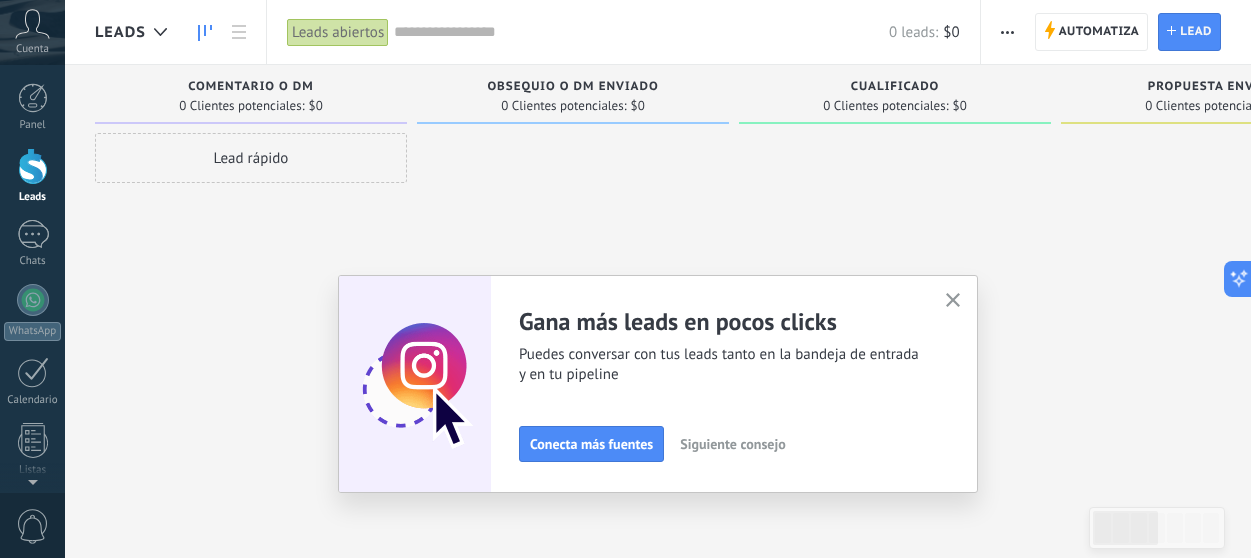 click at bounding box center [953, 300] 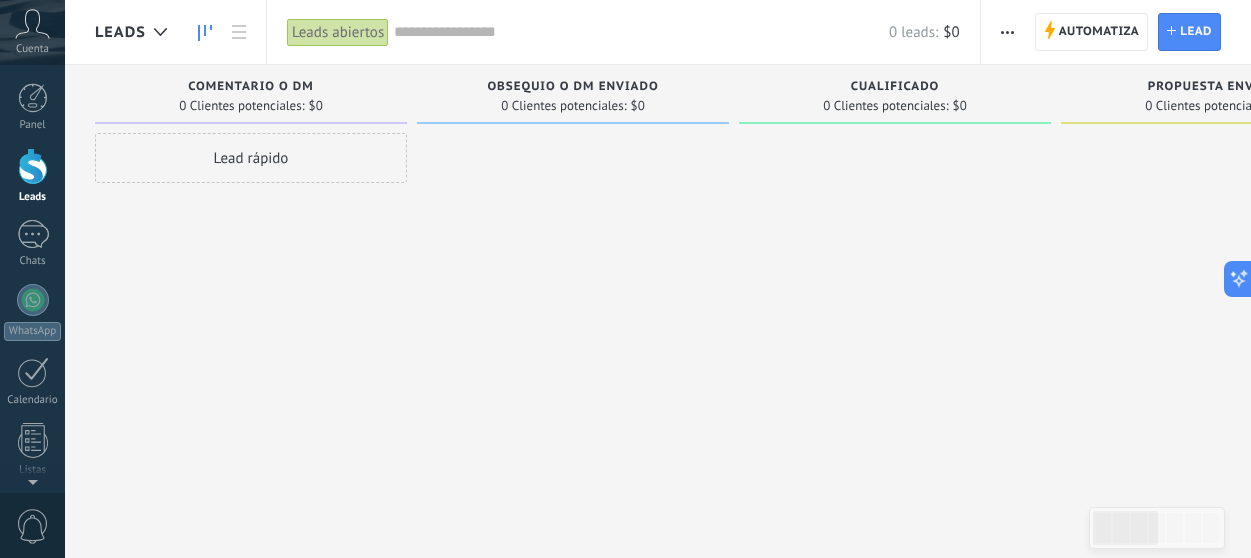 click on "0  Clientes potenciales:" at bounding box center [241, 106] 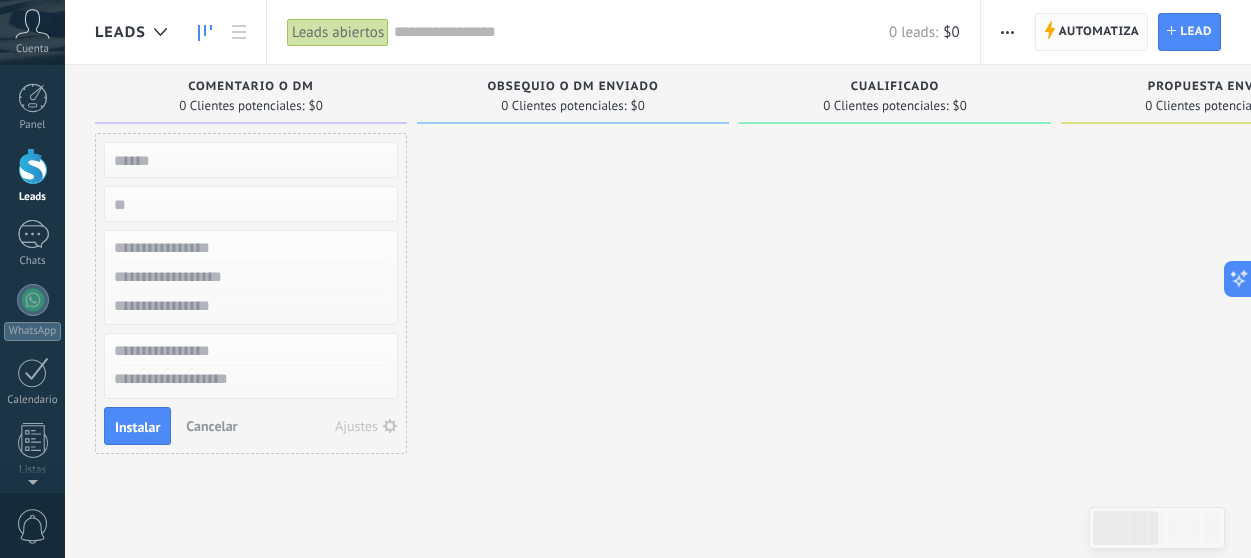 click on "Automatiza" at bounding box center (1099, 32) 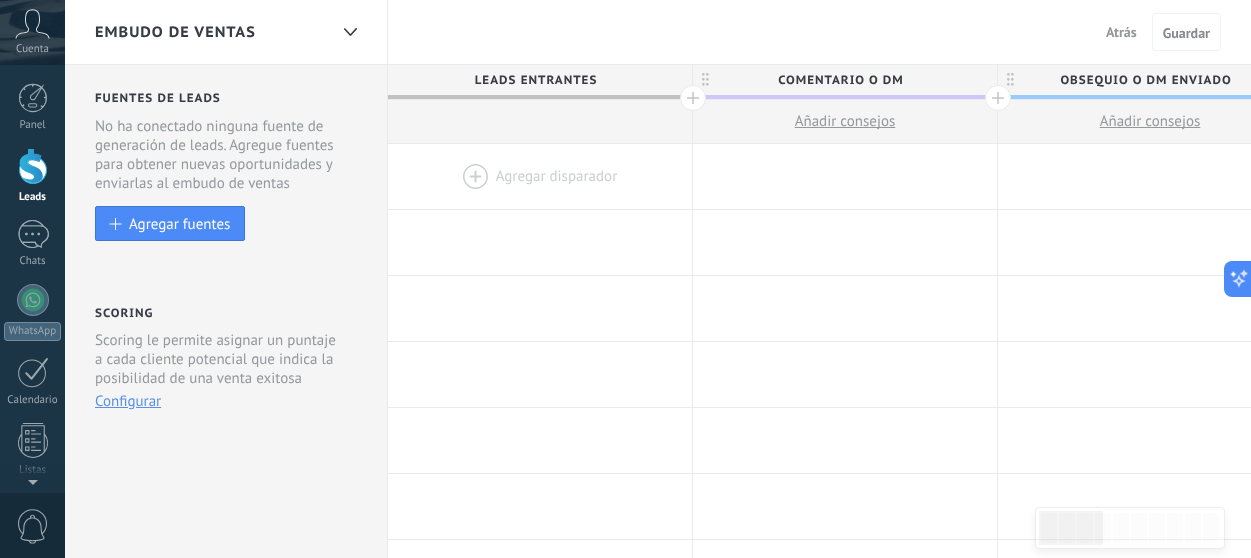 click at bounding box center (540, 176) 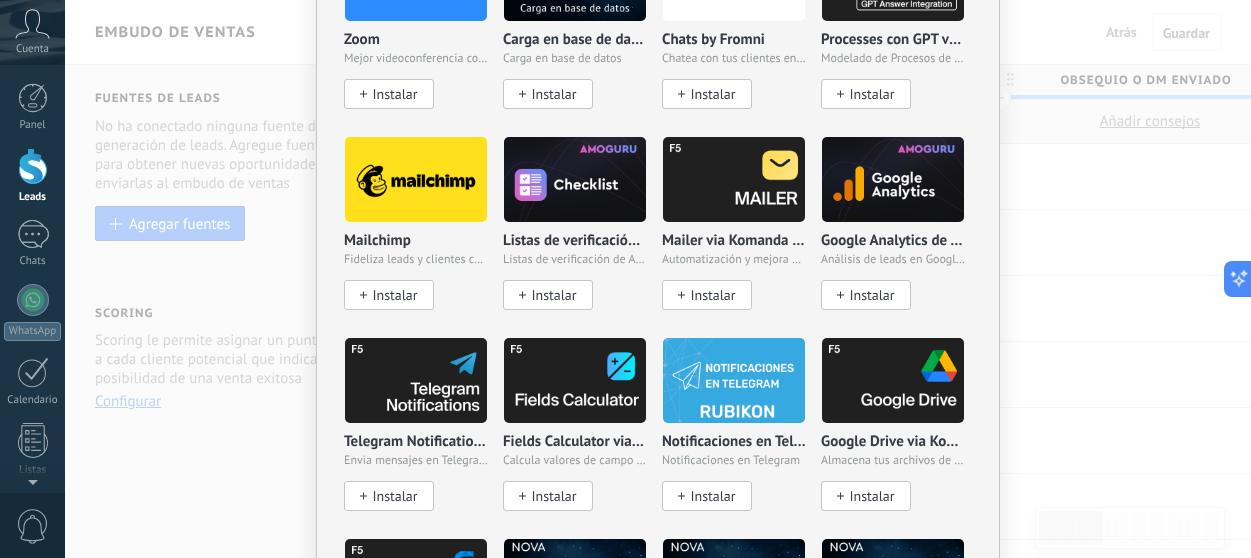 scroll, scrollTop: 1831, scrollLeft: 0, axis: vertical 